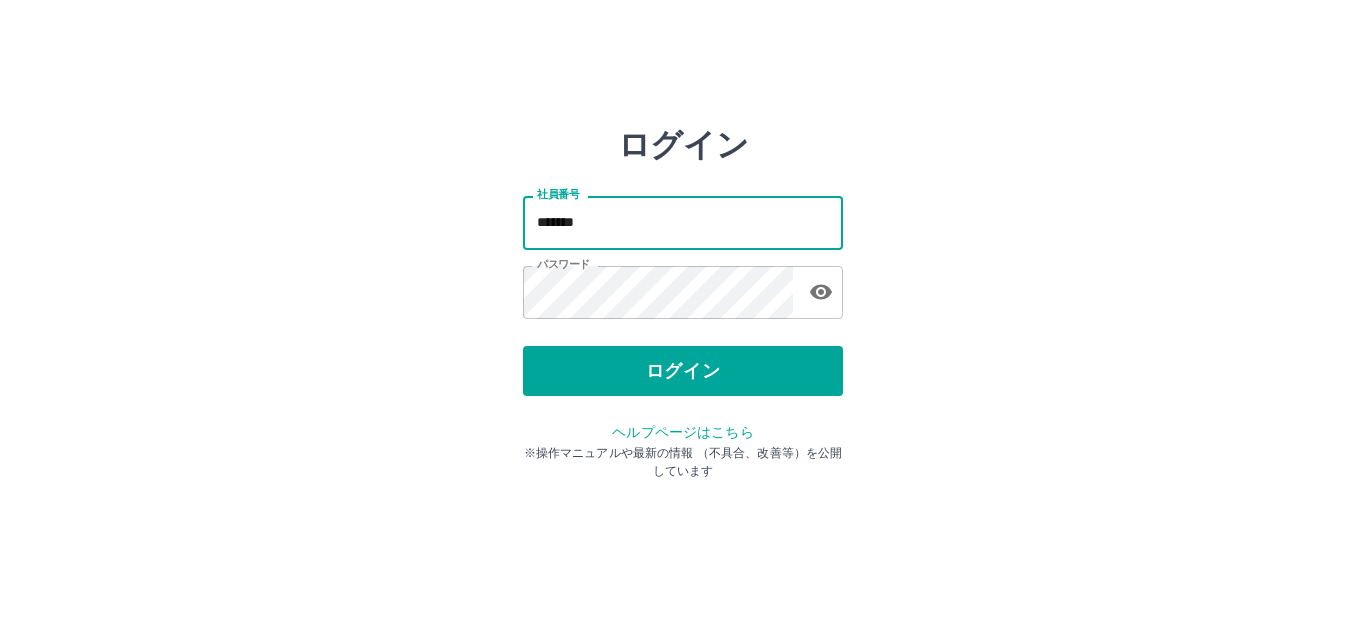 scroll, scrollTop: 0, scrollLeft: 0, axis: both 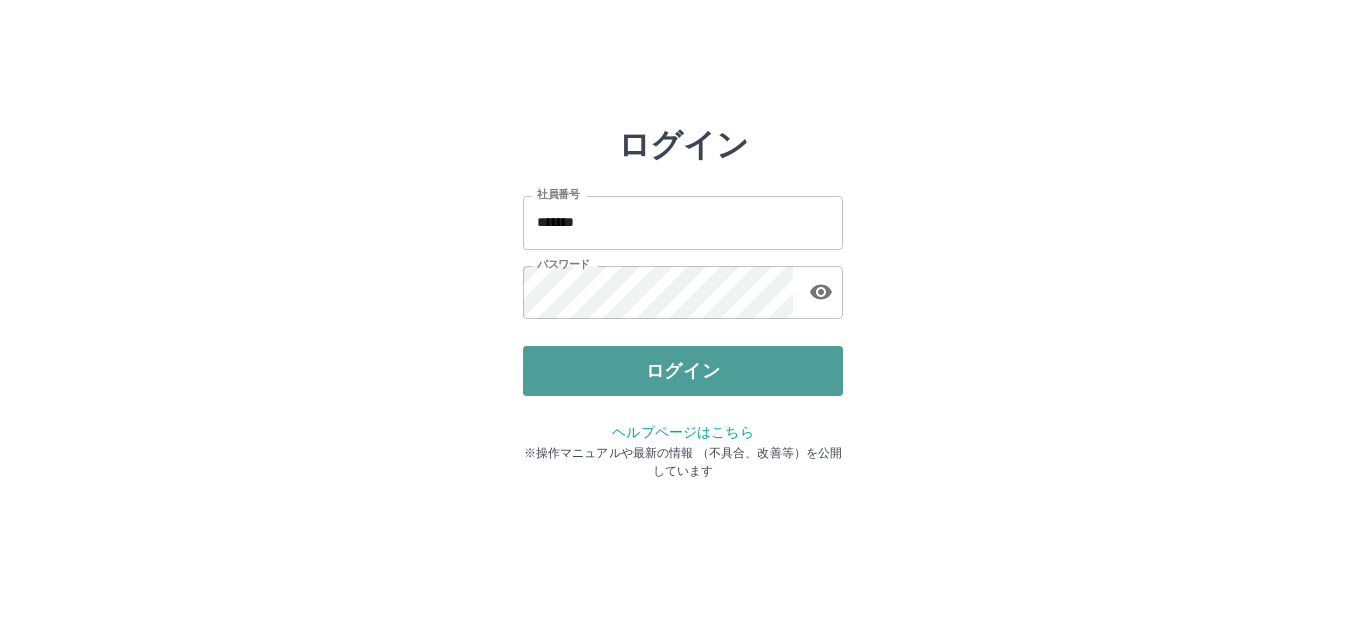 click on "ログイン" at bounding box center (683, 371) 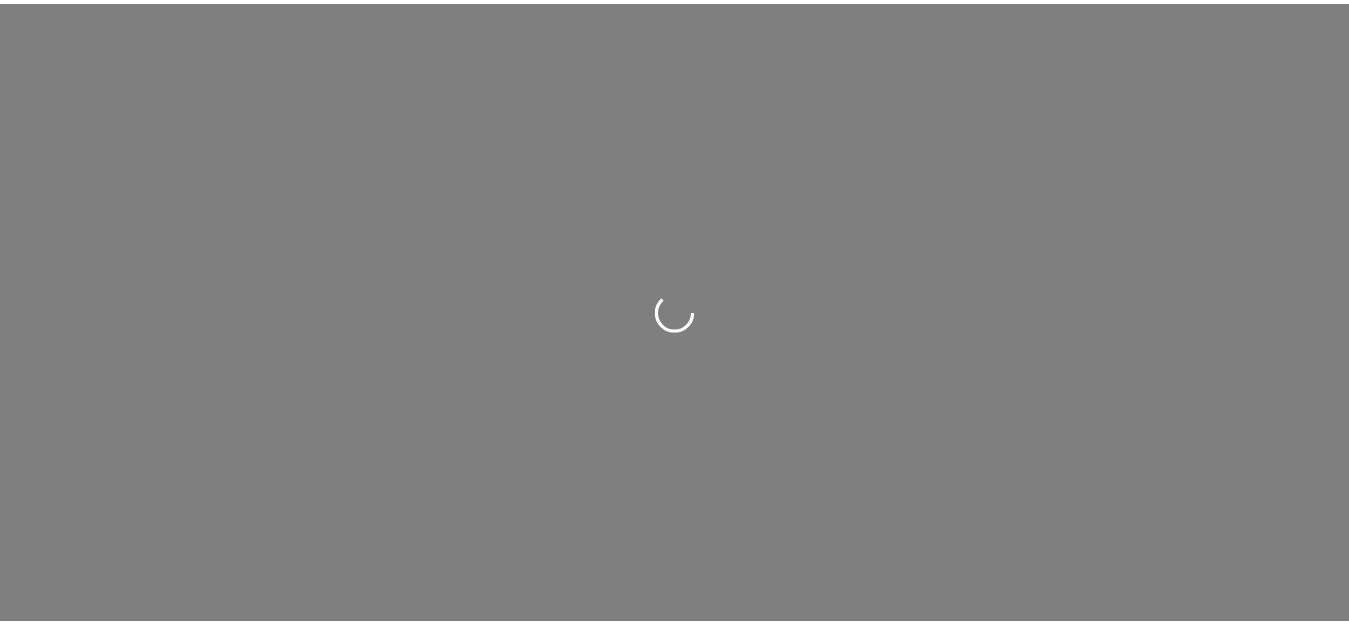 scroll, scrollTop: 0, scrollLeft: 0, axis: both 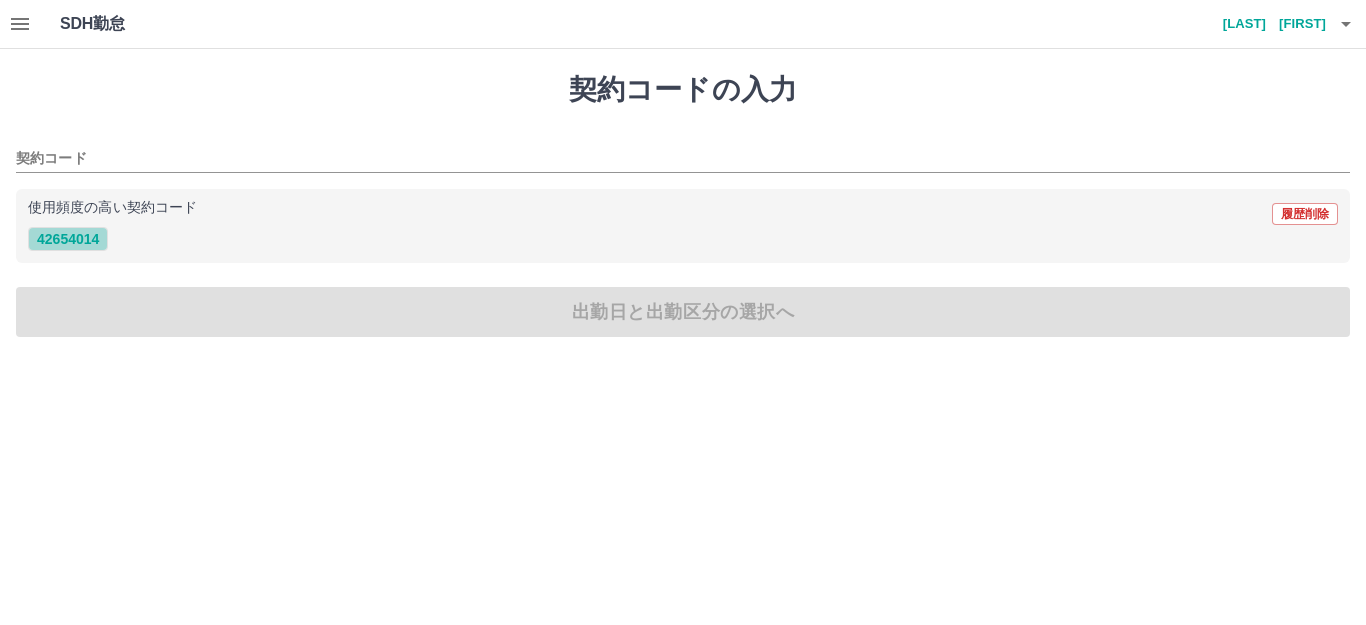 click on "42654014" at bounding box center (68, 239) 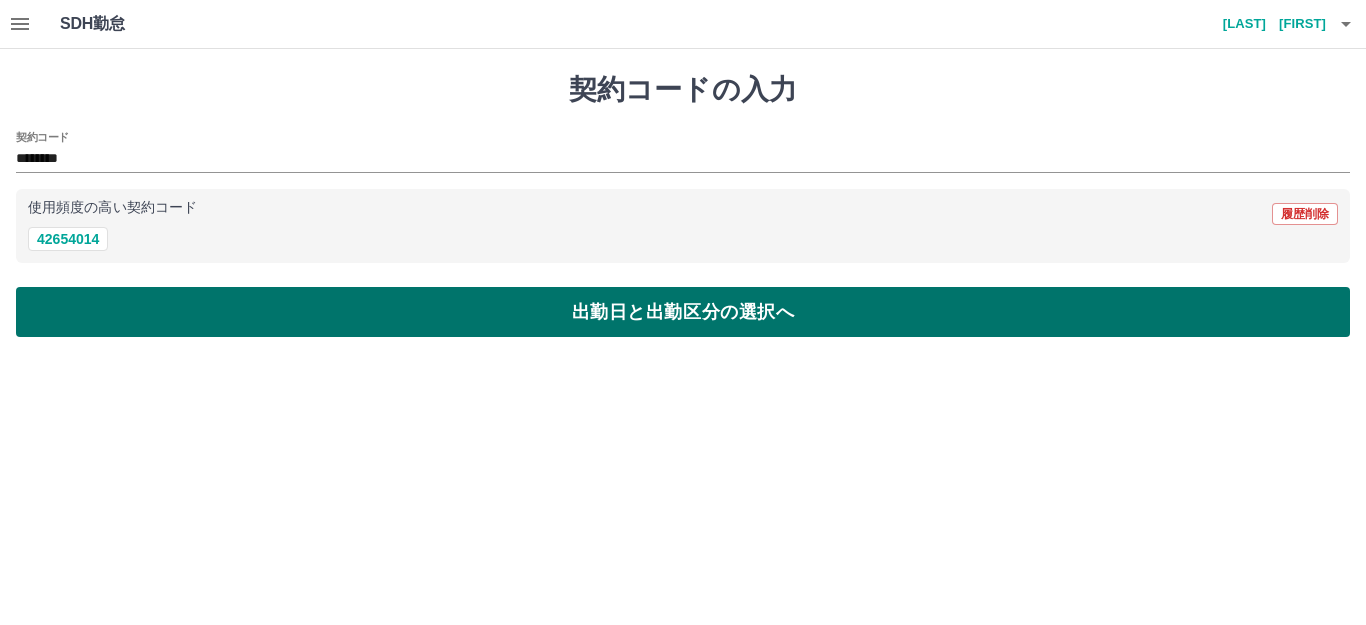 click on "出勤日と出勤区分の選択へ" at bounding box center (683, 312) 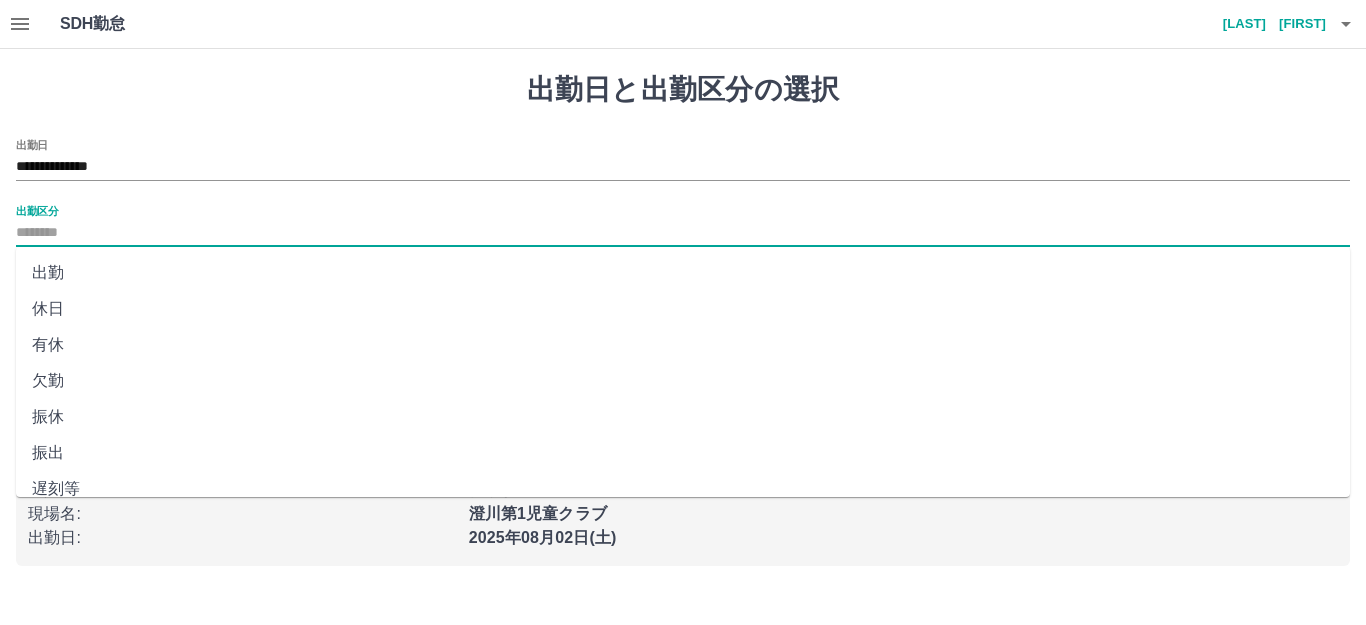click on "出勤区分" at bounding box center (683, 233) 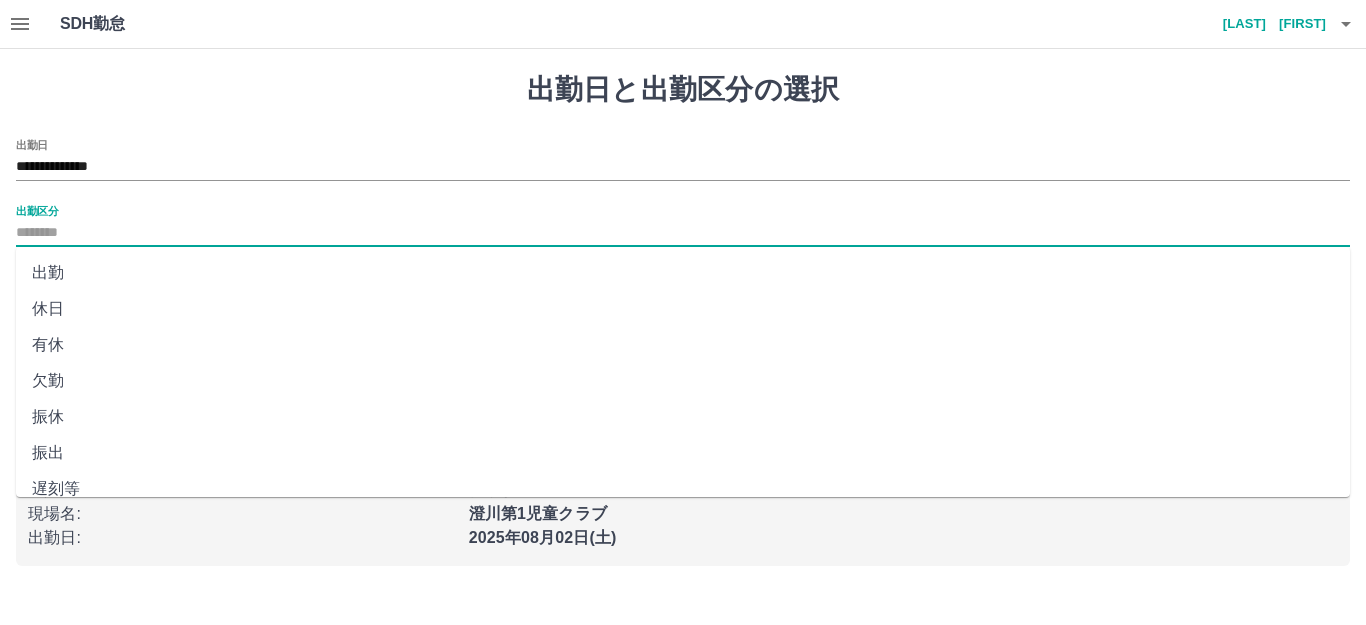 click on "出勤" at bounding box center [683, 273] 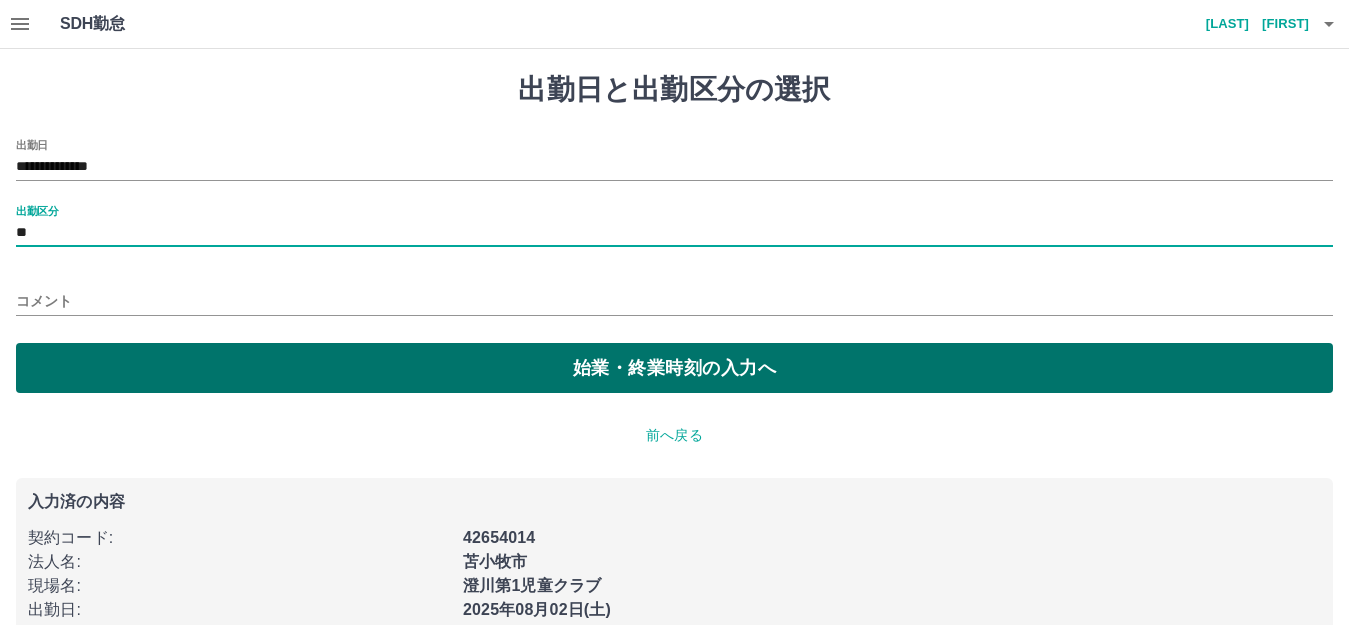click on "始業・終業時刻の入力へ" at bounding box center [674, 368] 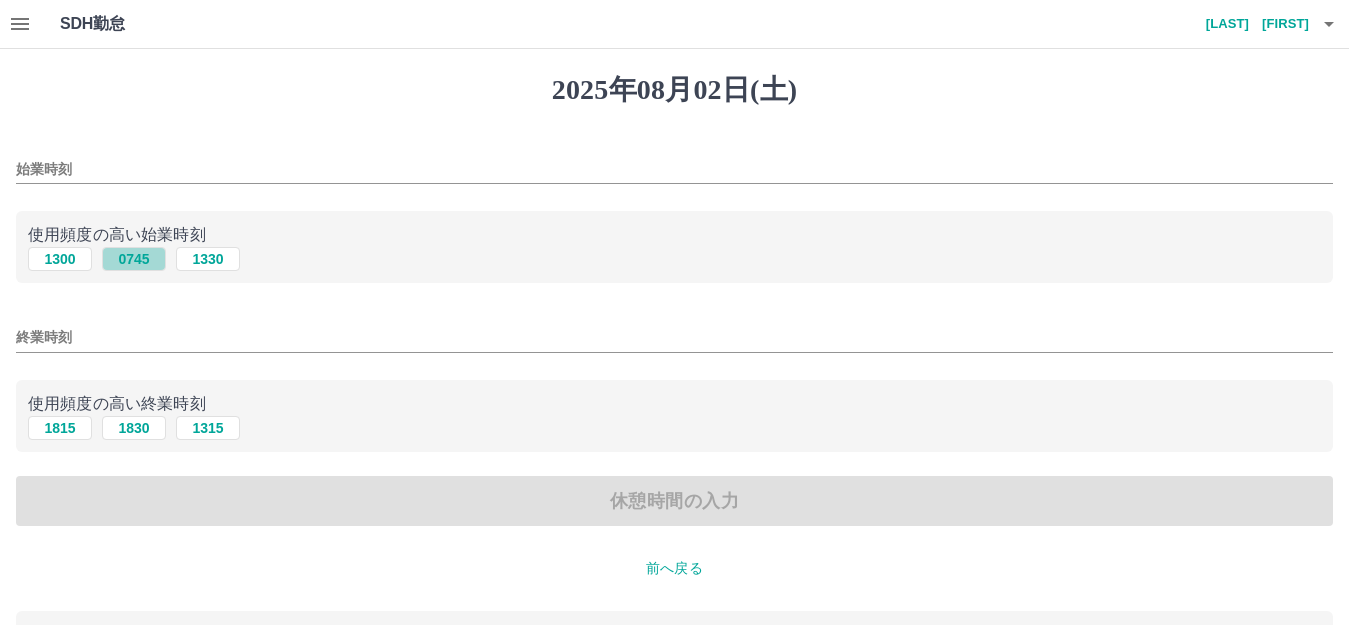 click on "0745" at bounding box center (134, 259) 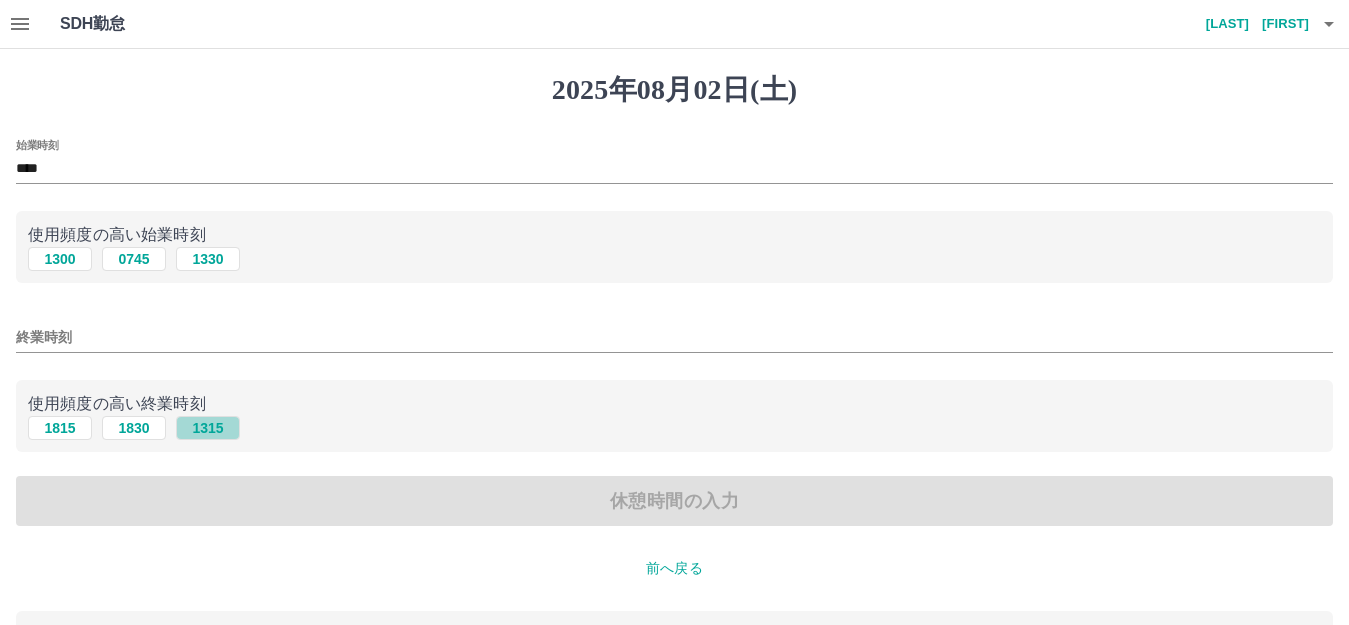 click on "1315" at bounding box center (208, 428) 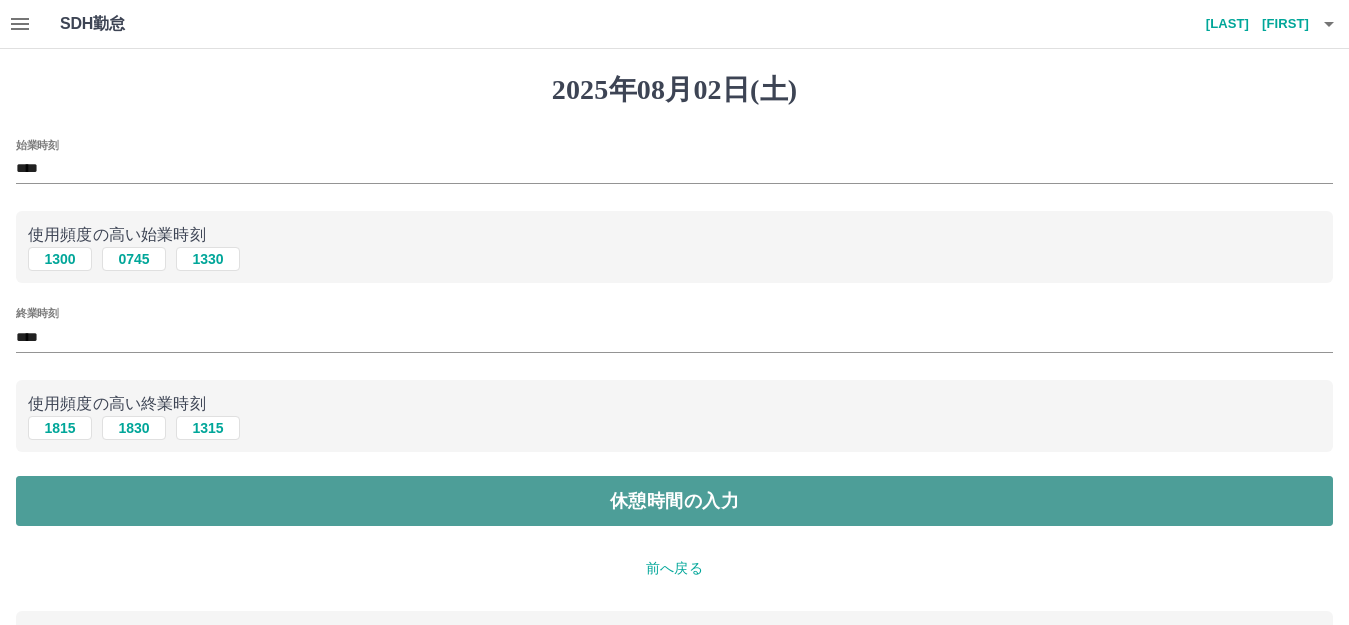click on "休憩時間の入力" at bounding box center (674, 501) 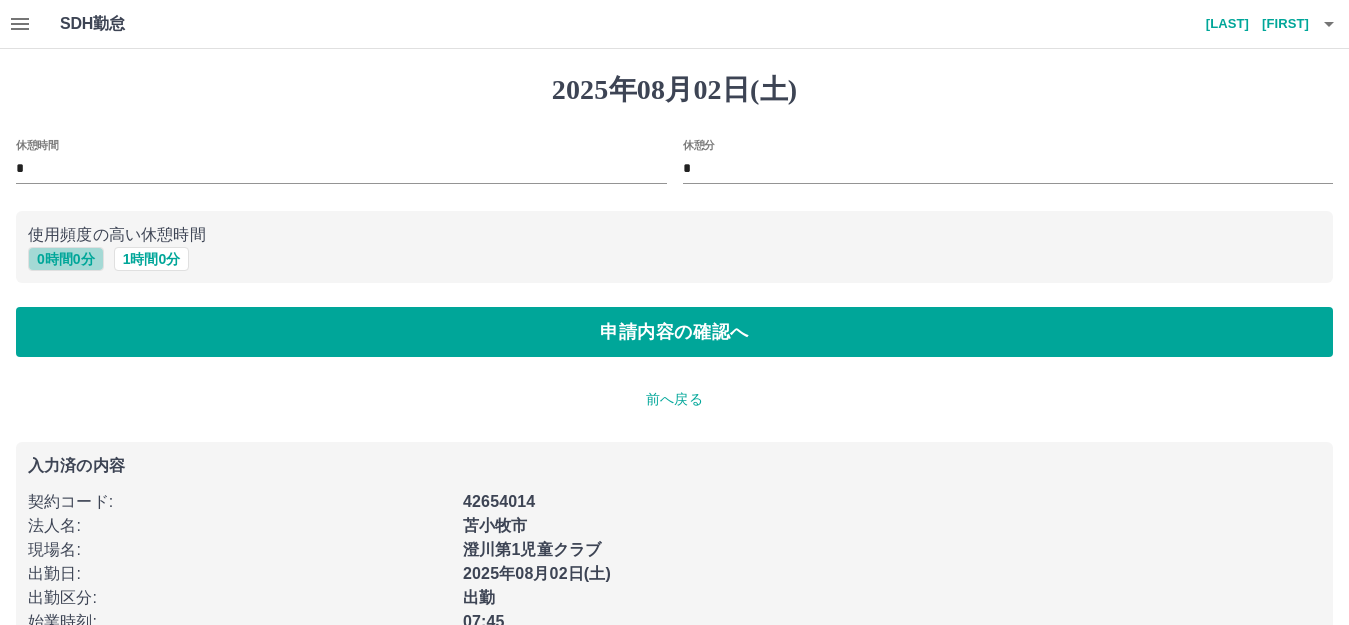click on "0 時間 0 分" at bounding box center [66, 259] 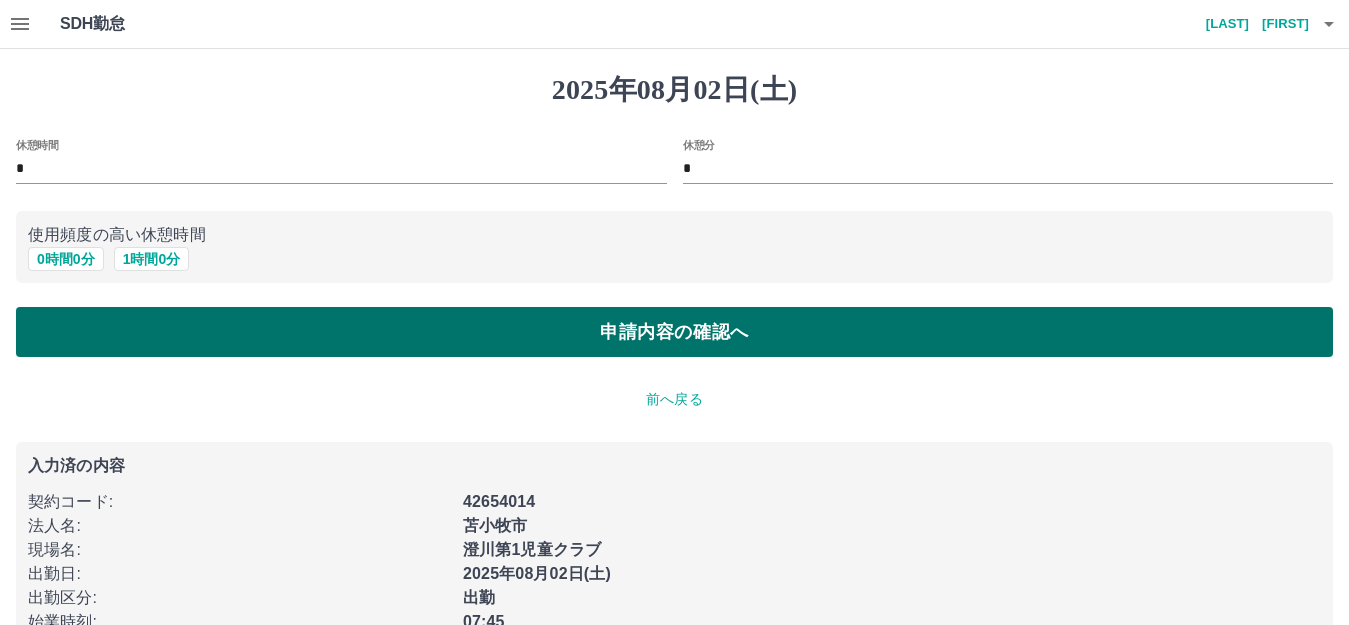 click on "申請内容の確認へ" at bounding box center (674, 332) 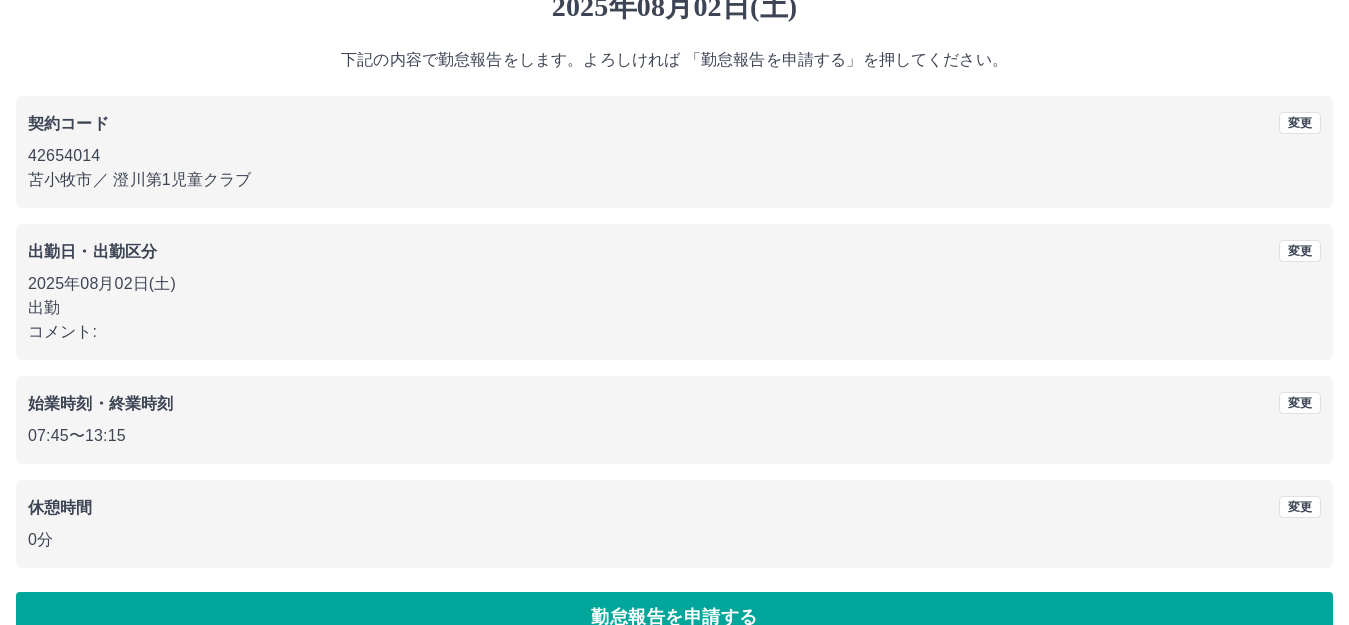 scroll, scrollTop: 124, scrollLeft: 0, axis: vertical 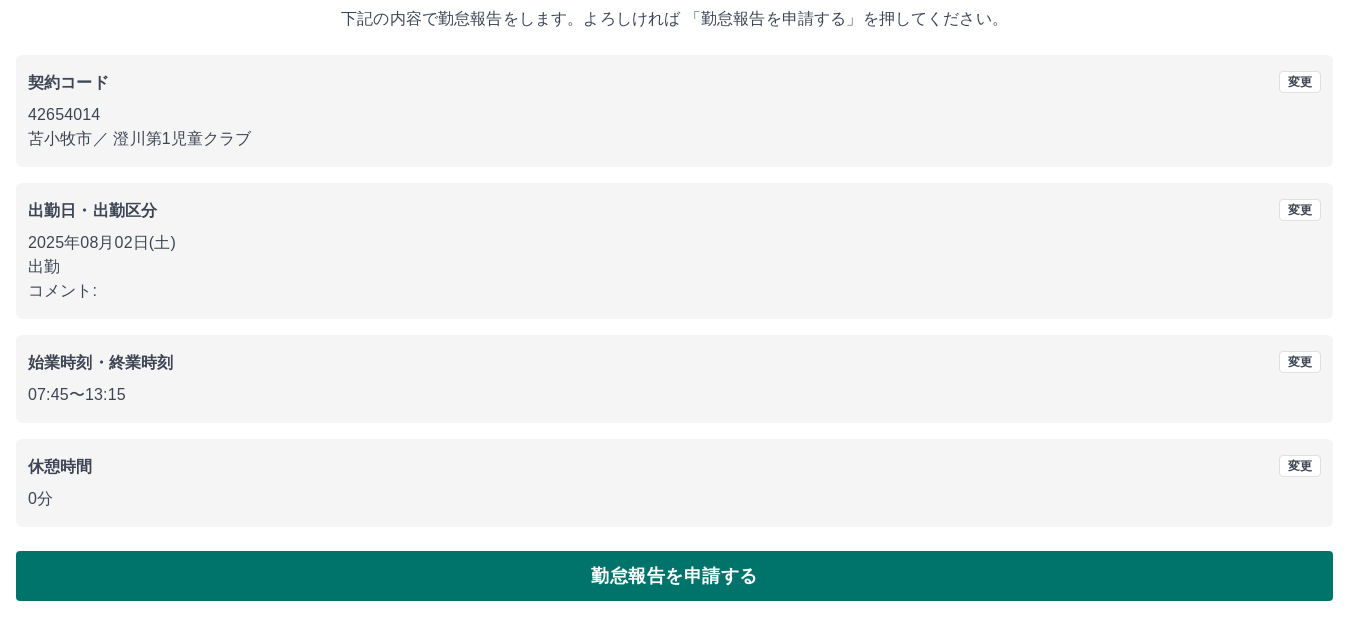 click on "勤怠報告を申請する" at bounding box center (674, 576) 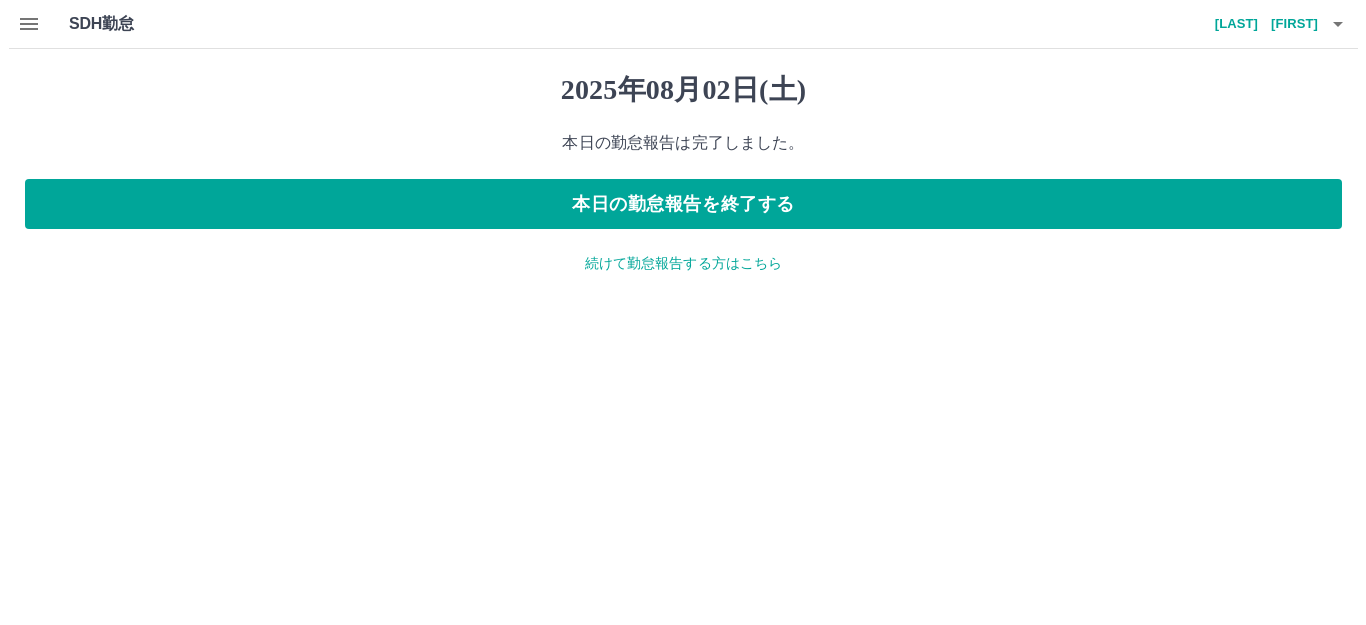 scroll, scrollTop: 0, scrollLeft: 0, axis: both 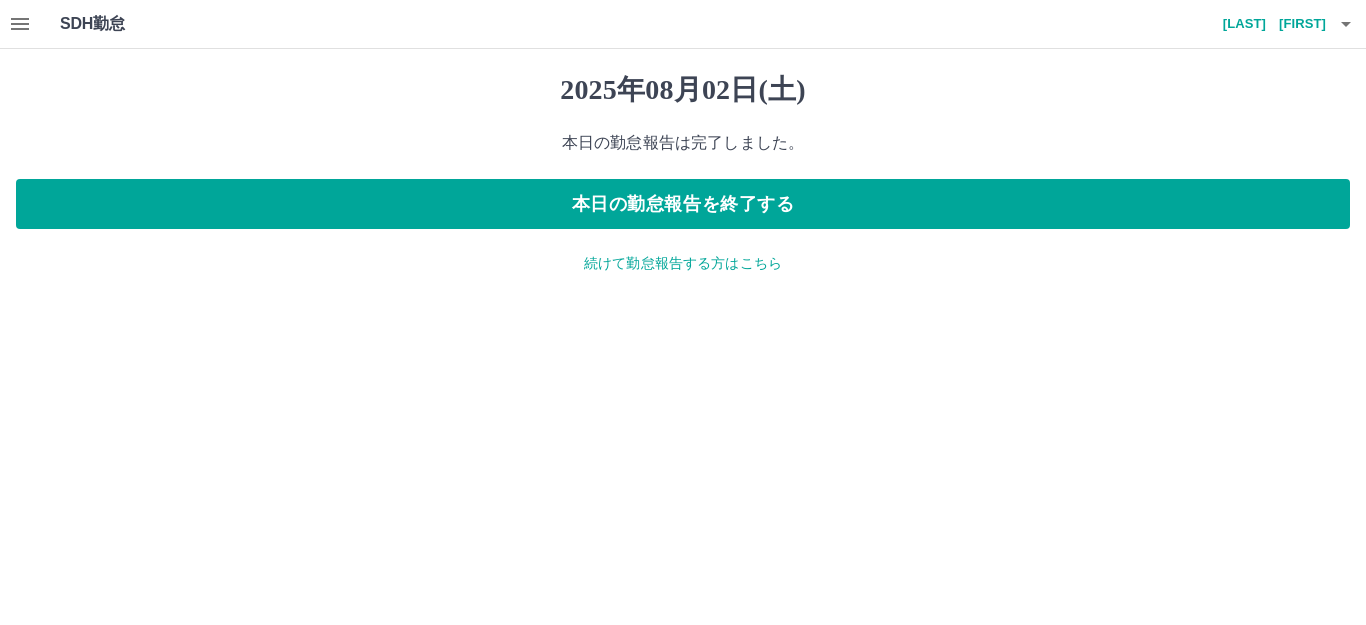 click on "続けて勤怠報告する方はこちら" at bounding box center [683, 263] 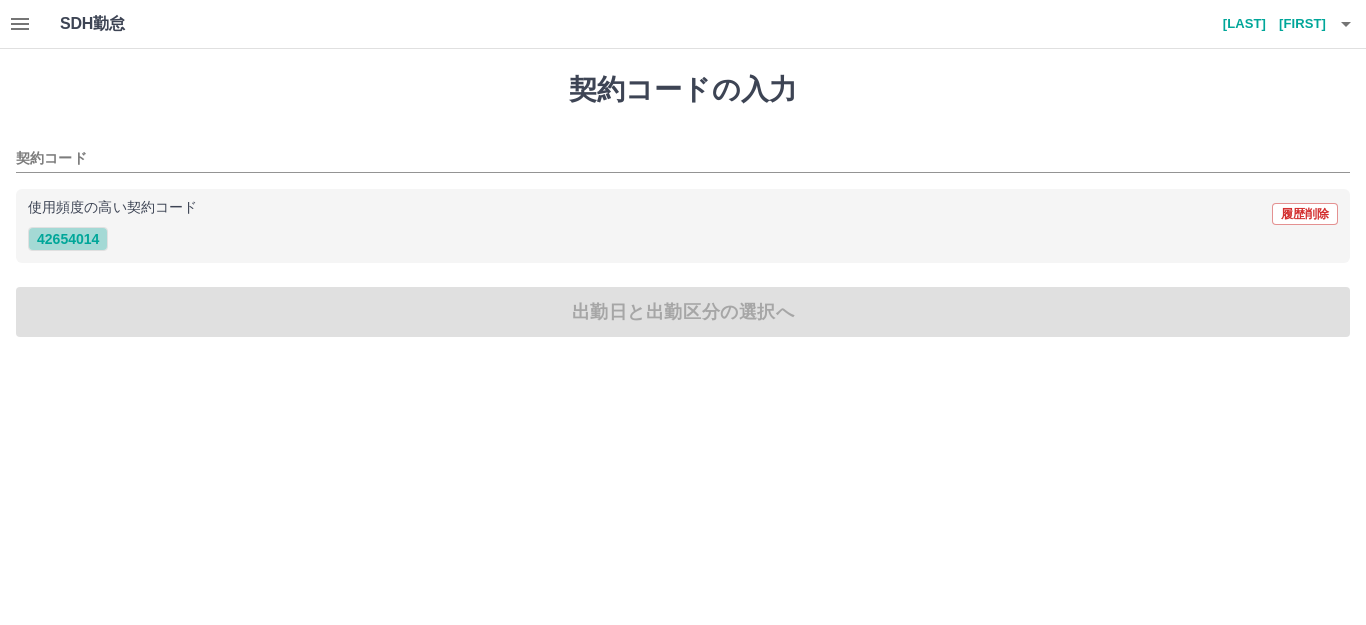 click on "42654014" at bounding box center (68, 239) 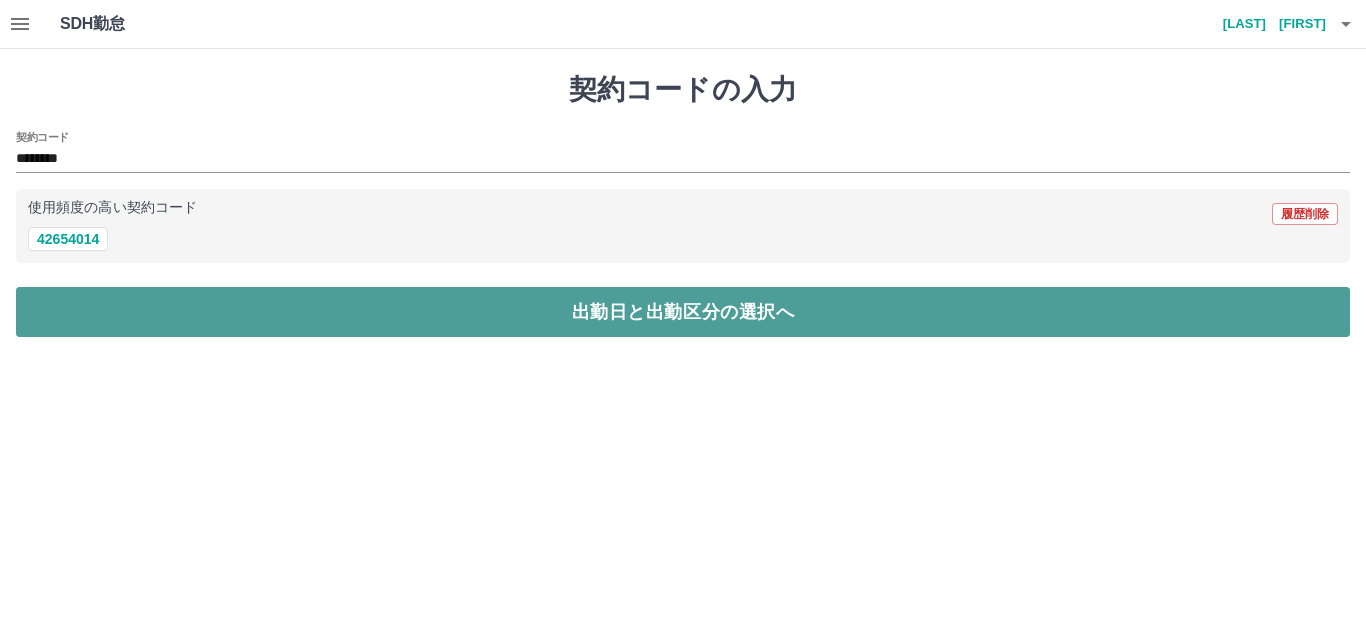 click on "出勤日と出勤区分の選択へ" at bounding box center (683, 312) 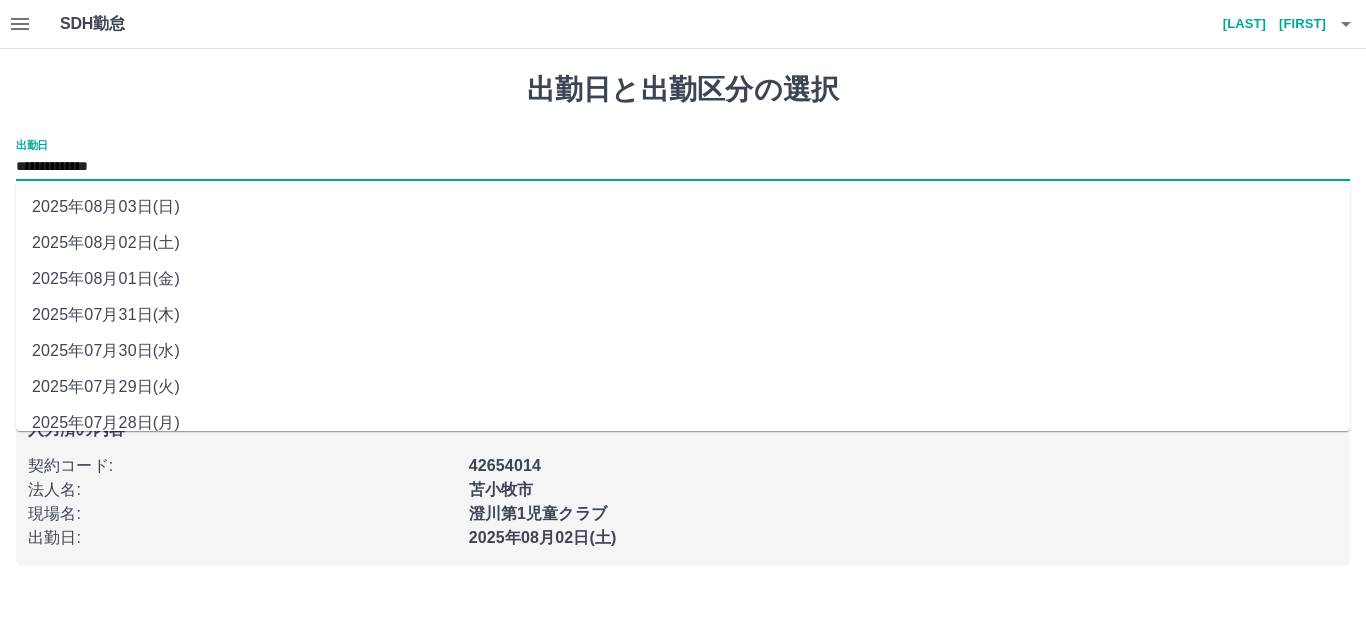 click on "**********" at bounding box center (683, 167) 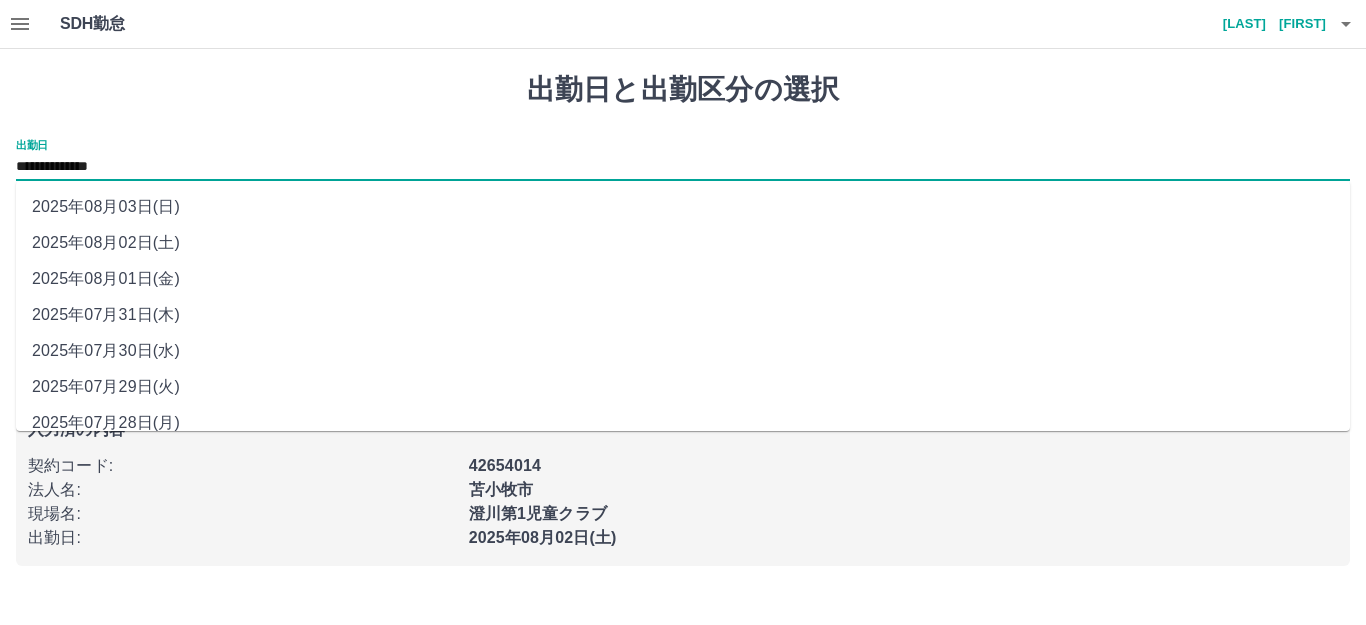 click on "2025年08月01日(金)" at bounding box center [683, 279] 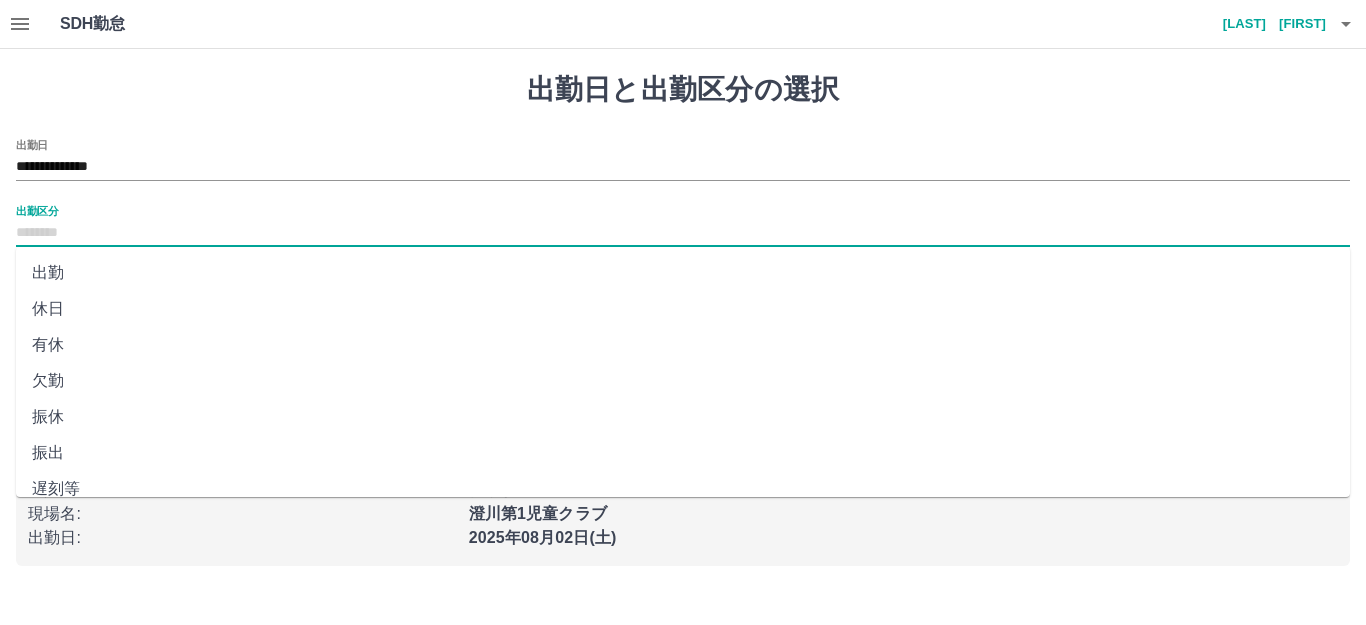 click on "出勤区分" at bounding box center (683, 233) 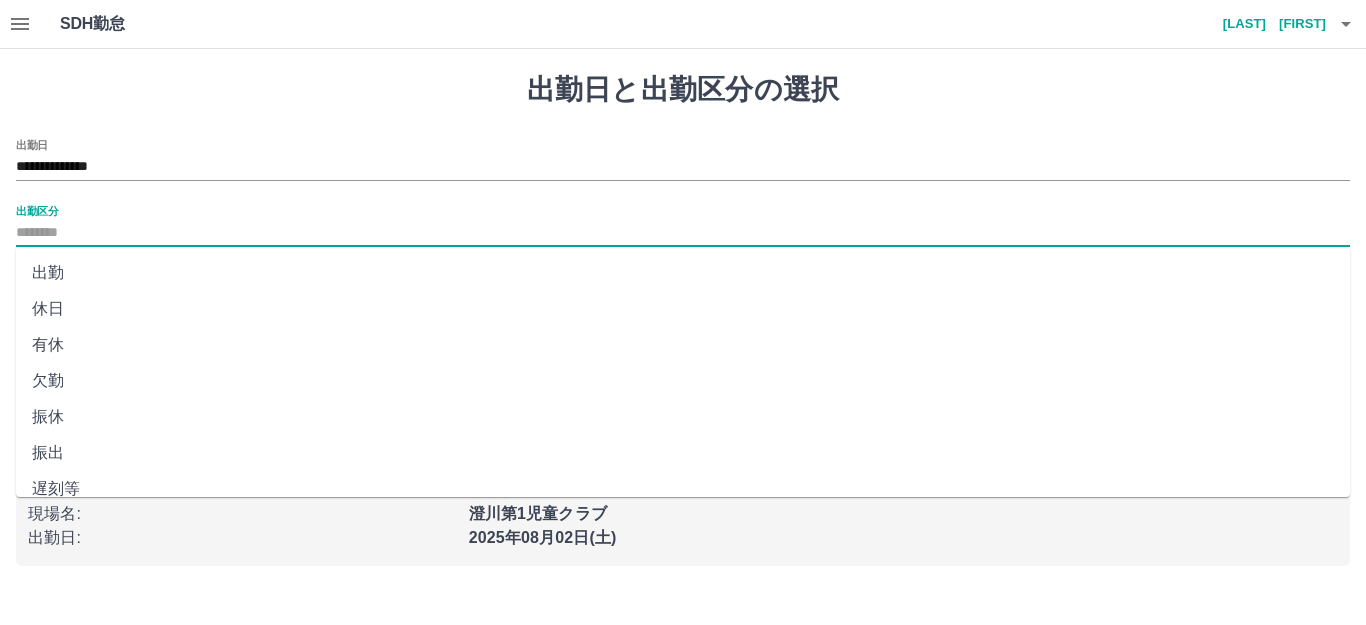 click on "休日" at bounding box center (683, 309) 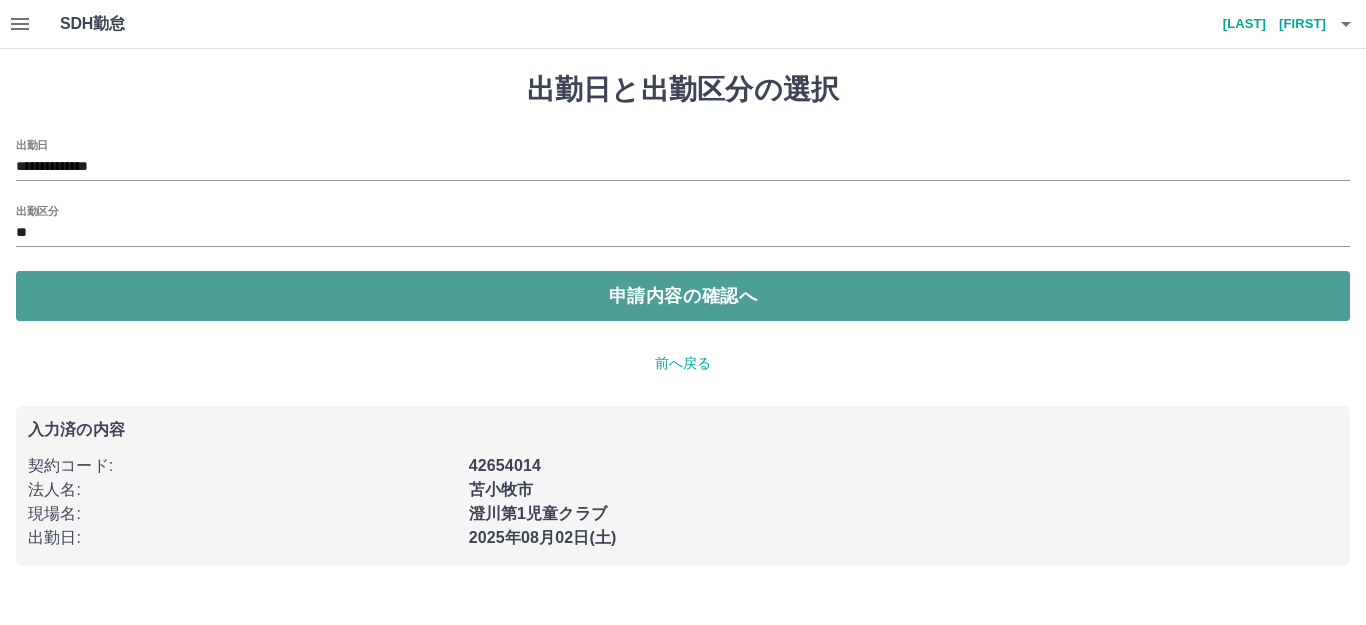 click on "申請内容の確認へ" at bounding box center [683, 296] 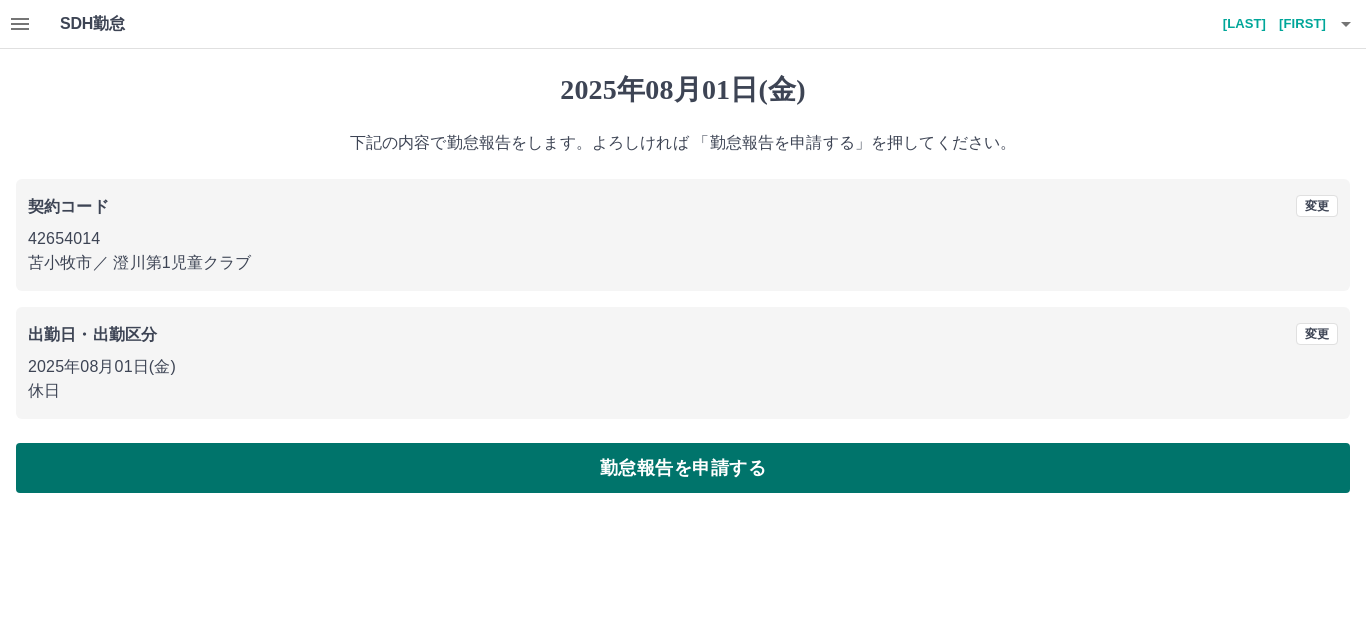 click on "勤怠報告を申請する" at bounding box center [683, 468] 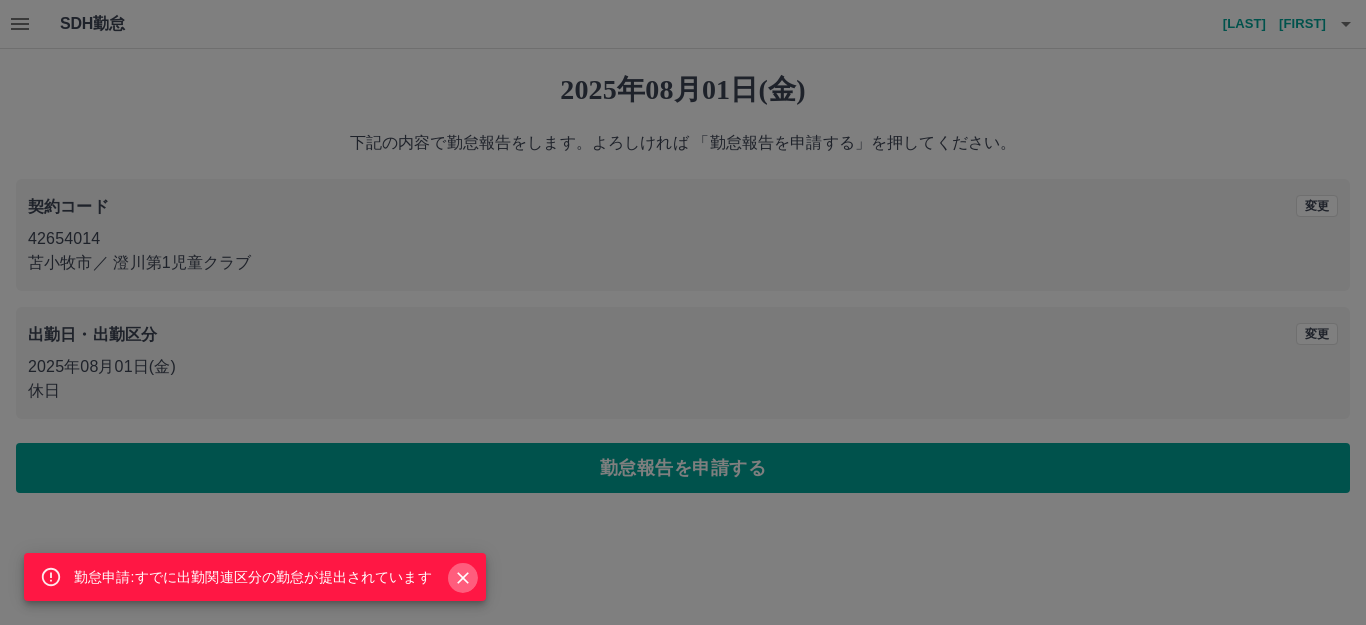 click 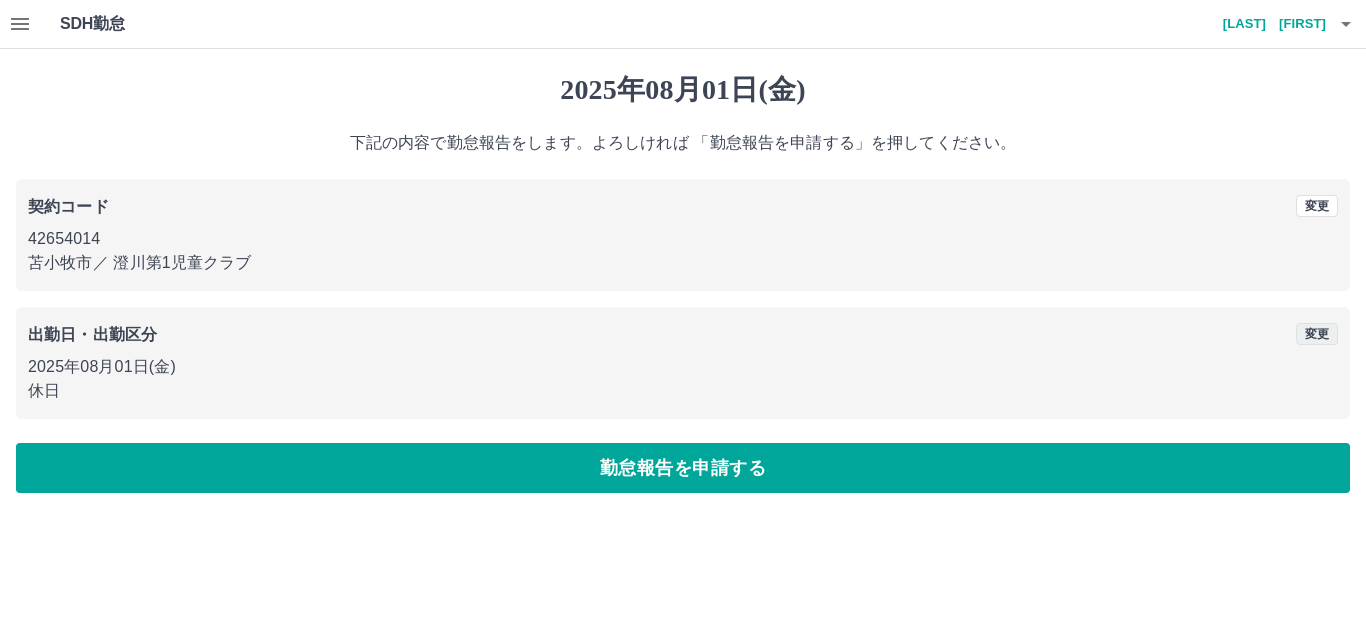 click on "変更" at bounding box center [1317, 334] 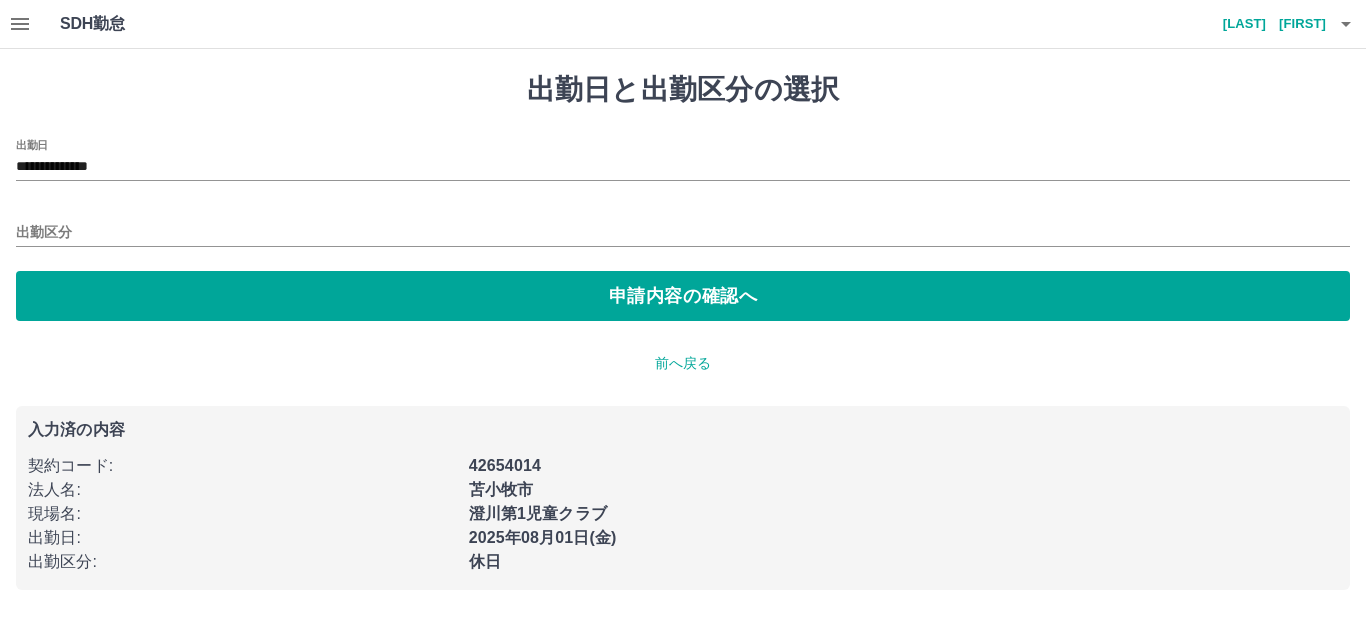 type on "**********" 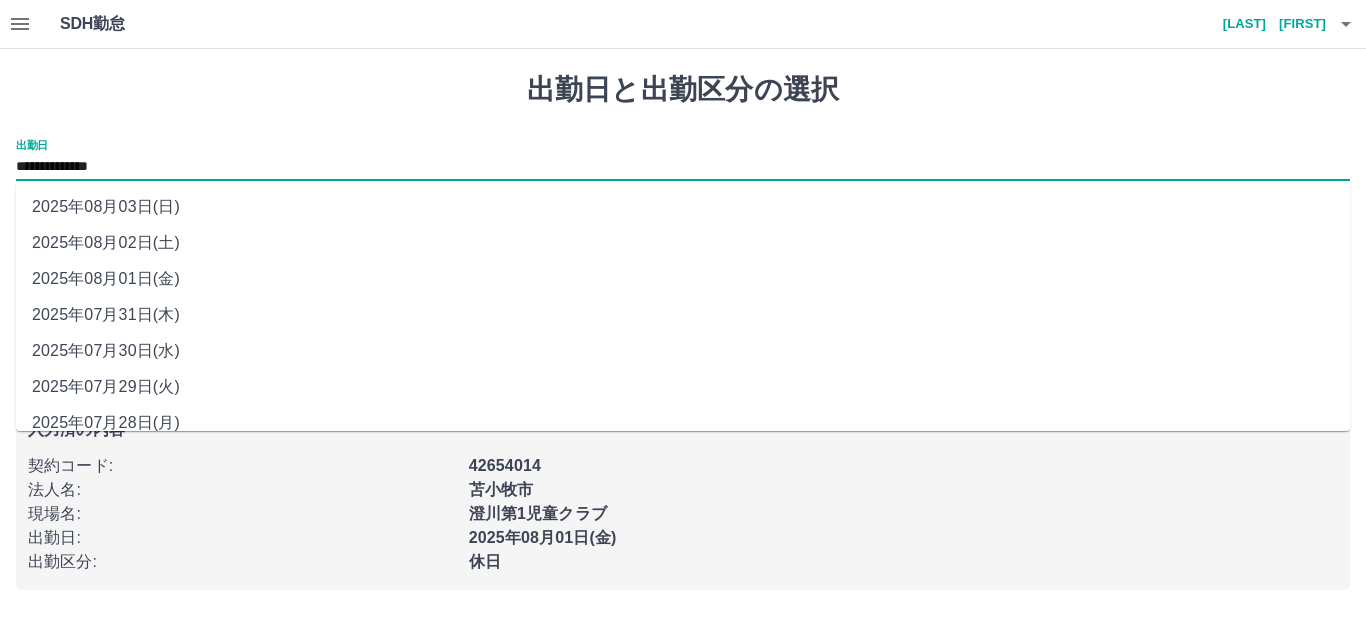 click on "**********" at bounding box center (683, 167) 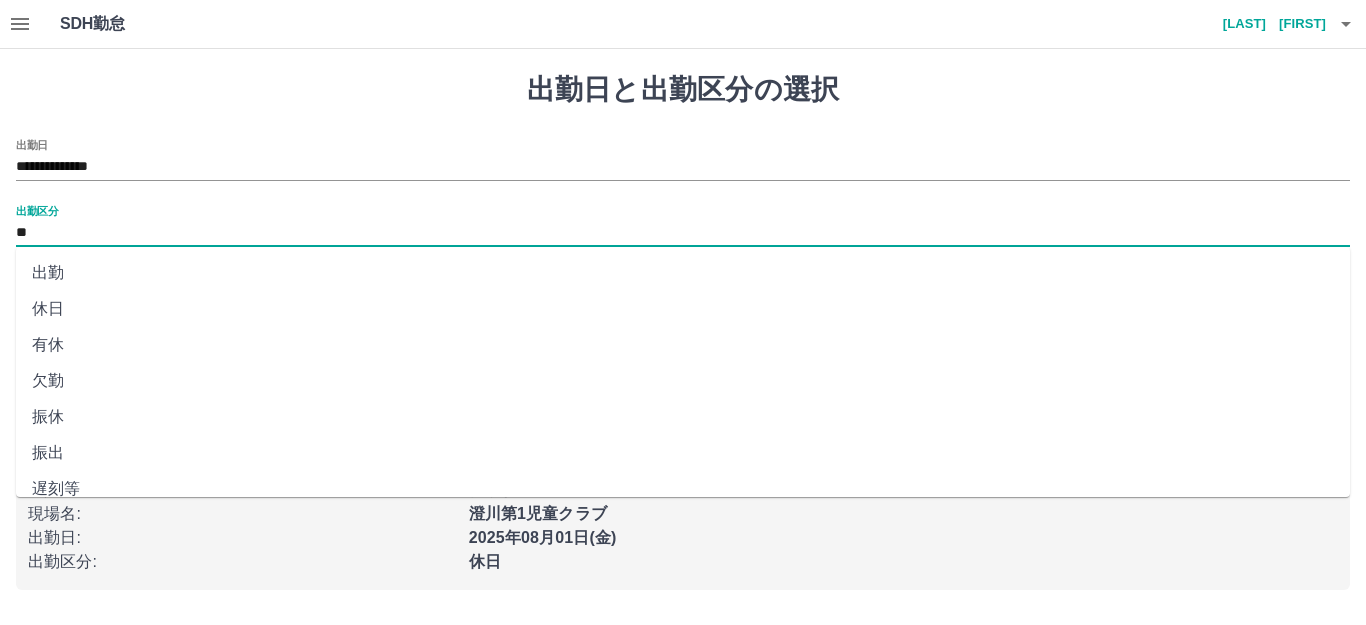 click on "**" at bounding box center [683, 233] 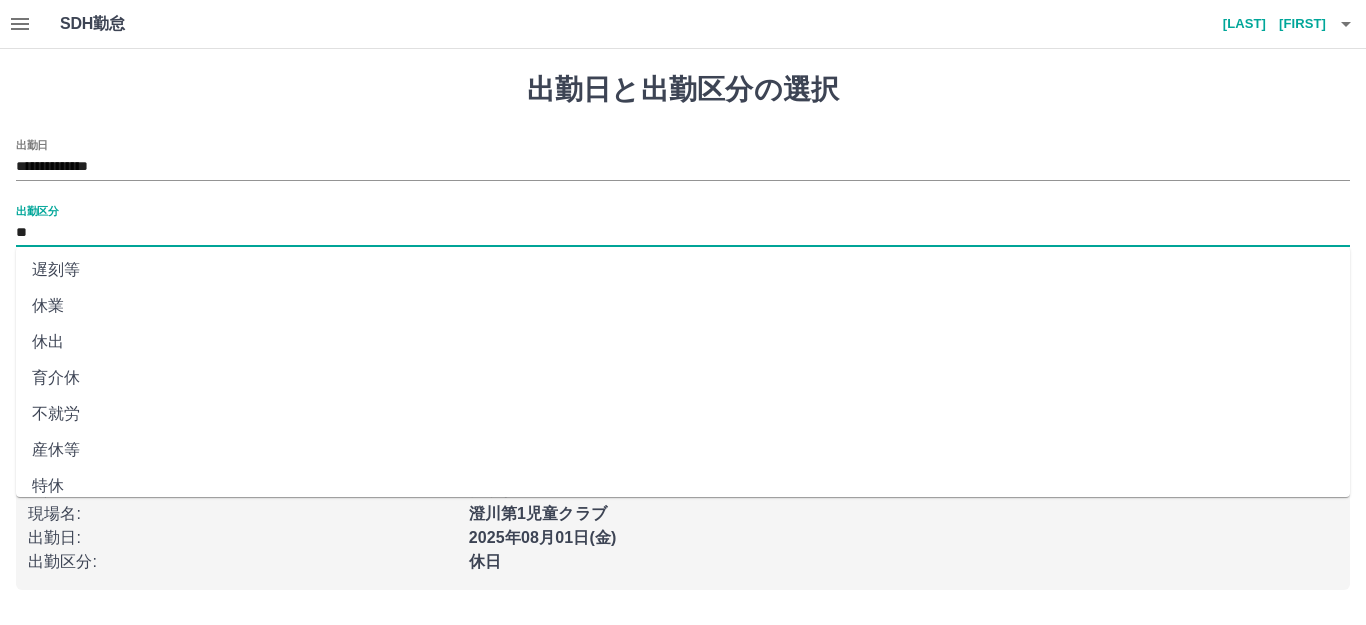scroll, scrollTop: 414, scrollLeft: 0, axis: vertical 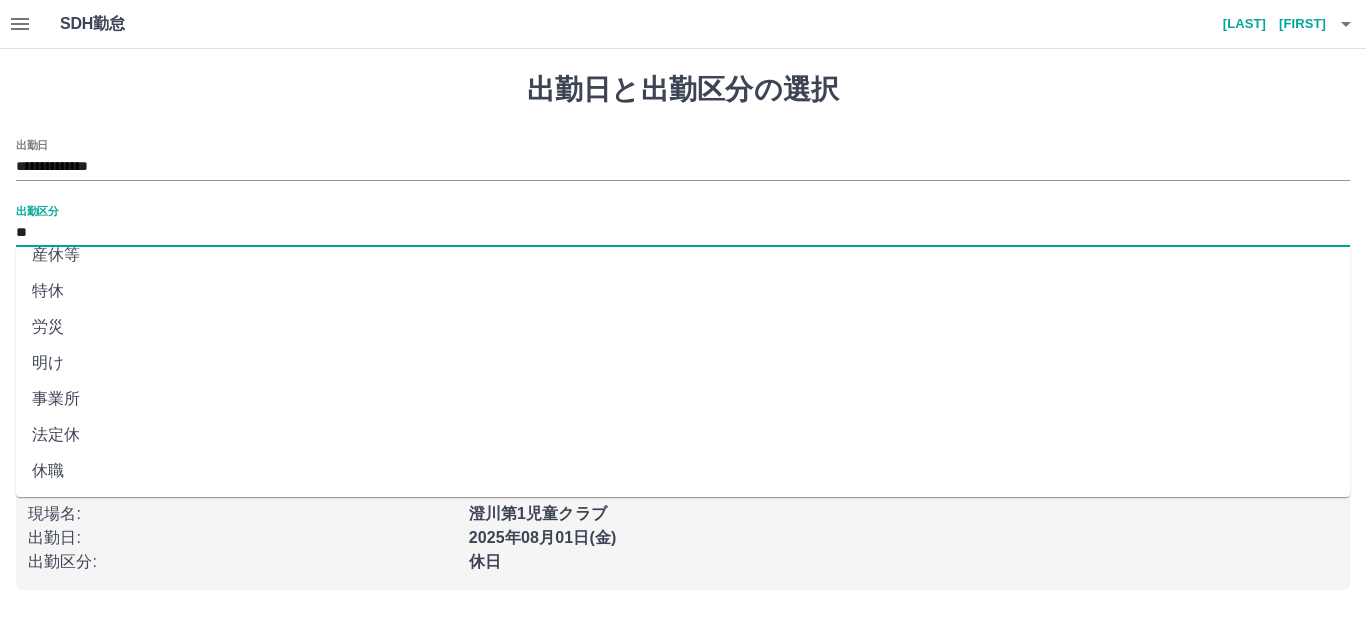 click on "法定休" at bounding box center (683, 435) 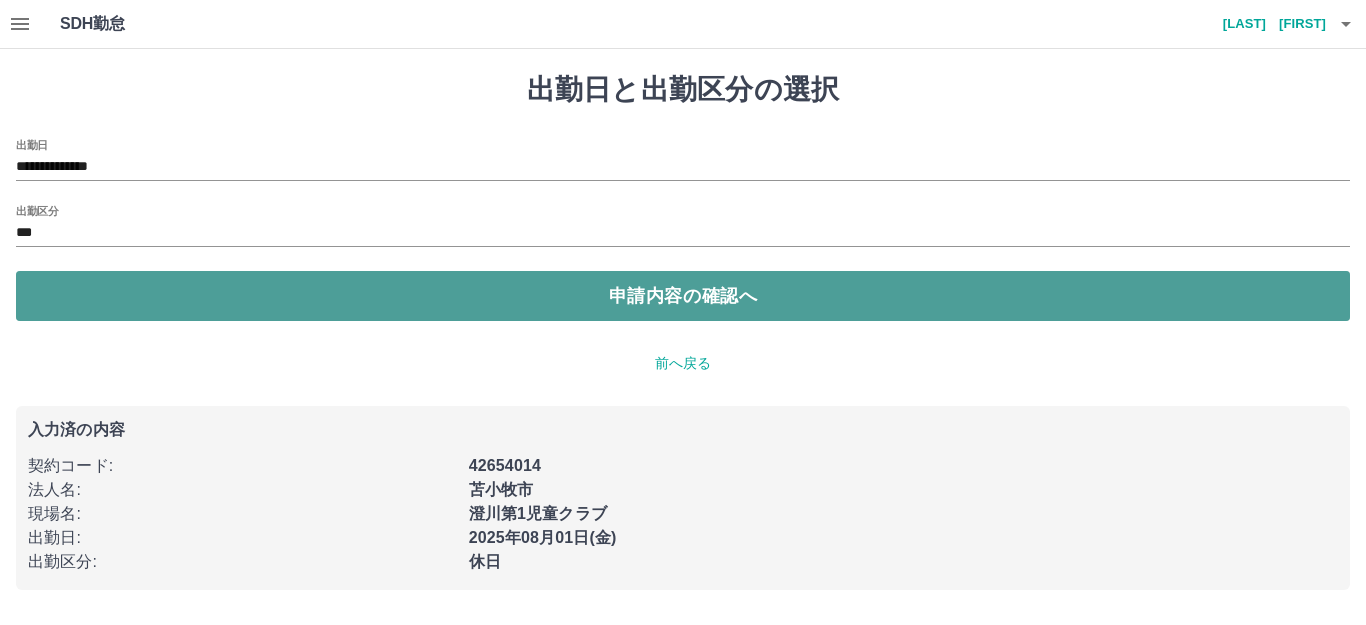 click on "申請内容の確認へ" at bounding box center (683, 296) 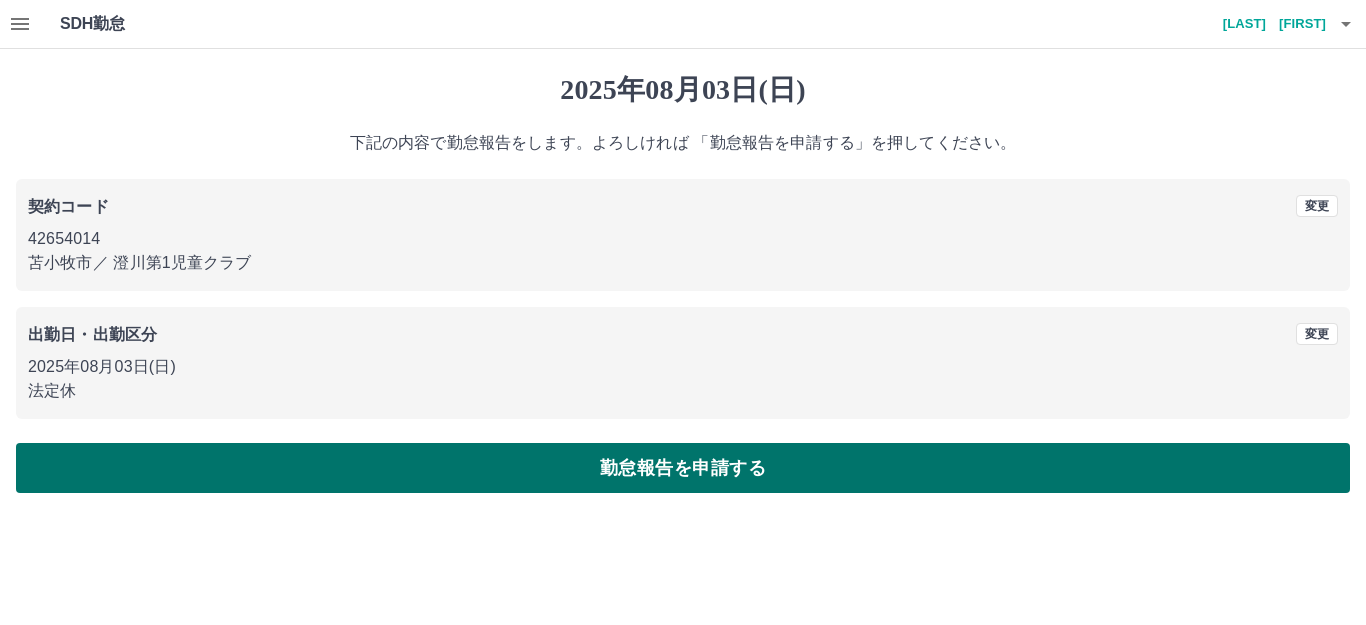 click on "勤怠報告を申請する" at bounding box center (683, 468) 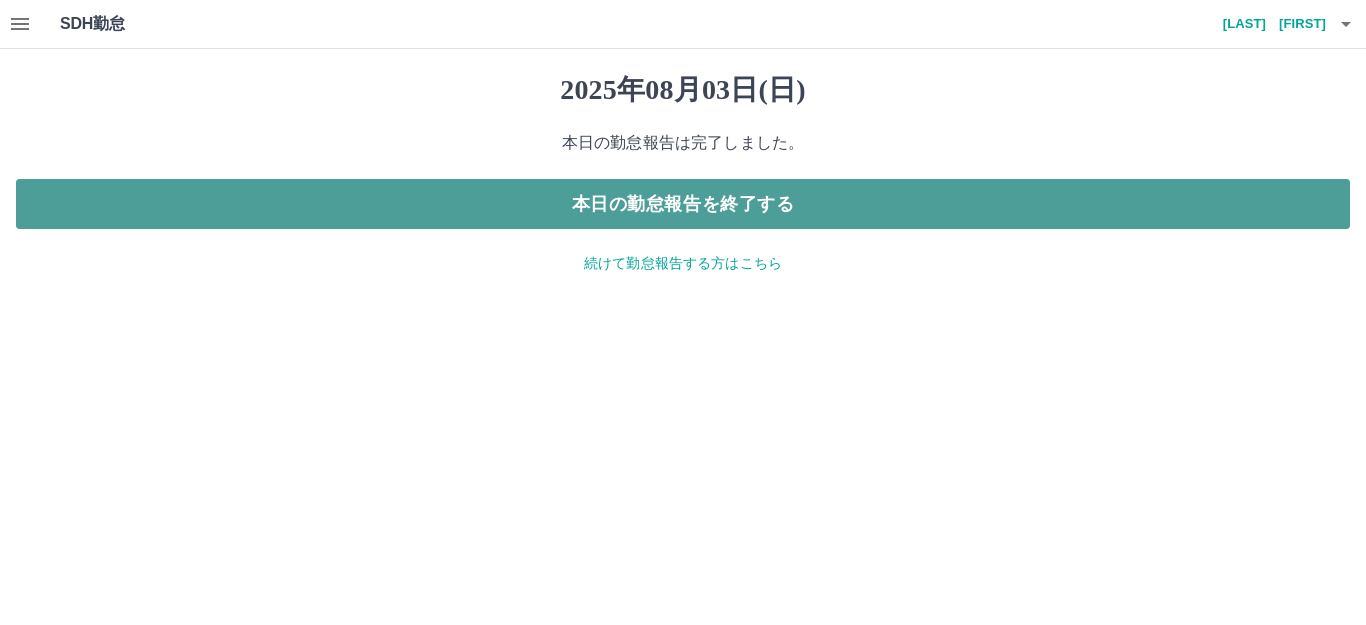 click on "本日の勤怠報告を終了する" at bounding box center [683, 204] 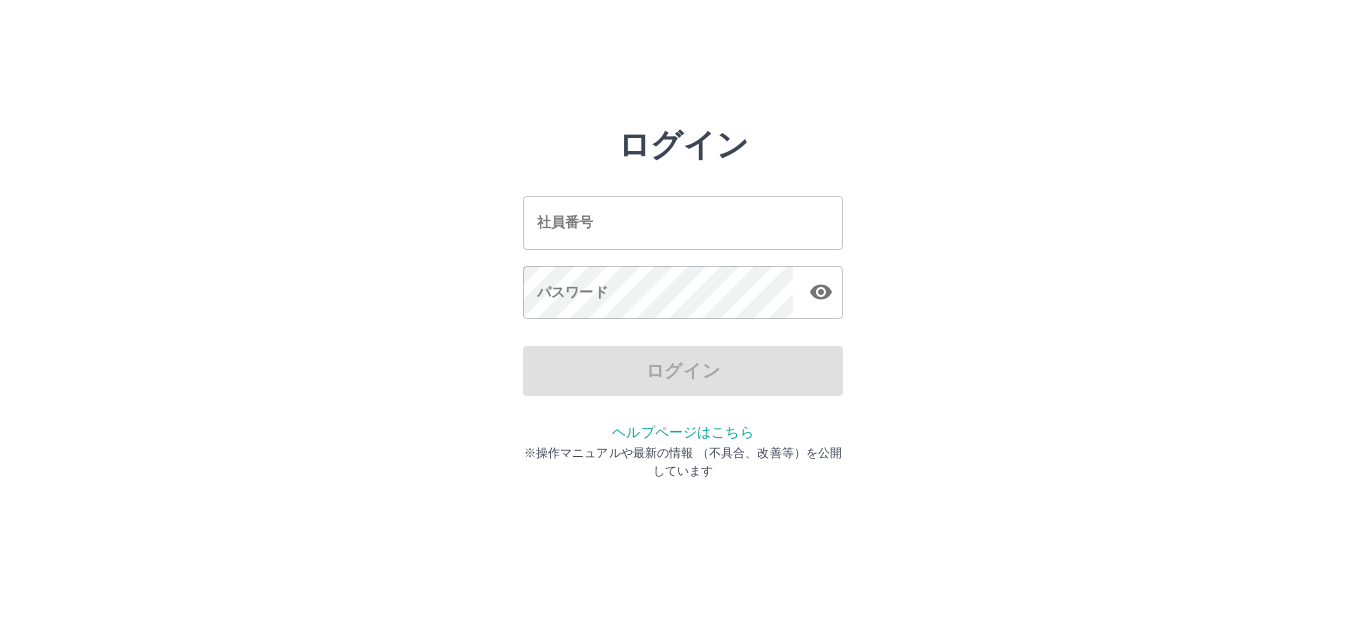 scroll, scrollTop: 0, scrollLeft: 0, axis: both 